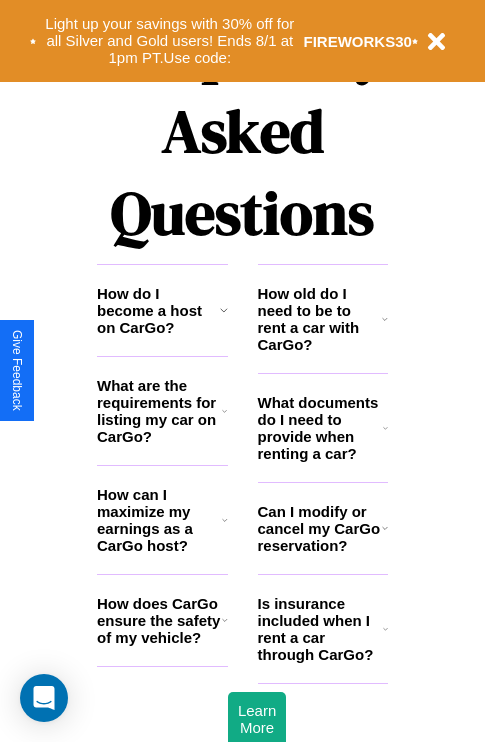 scroll, scrollTop: 2423, scrollLeft: 0, axis: vertical 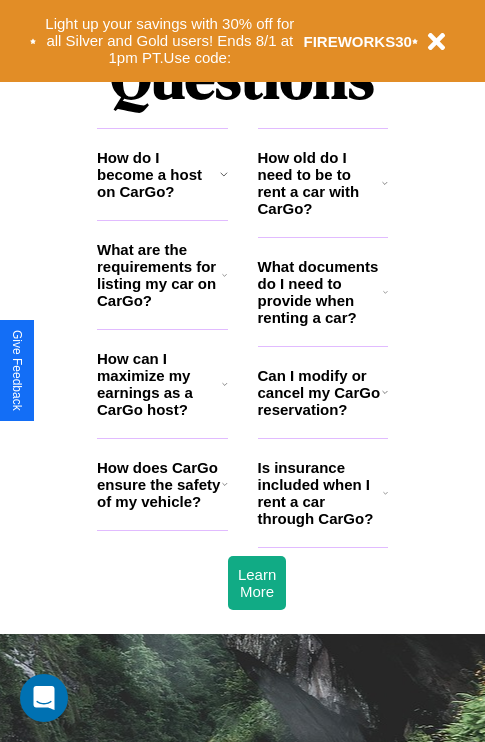 click 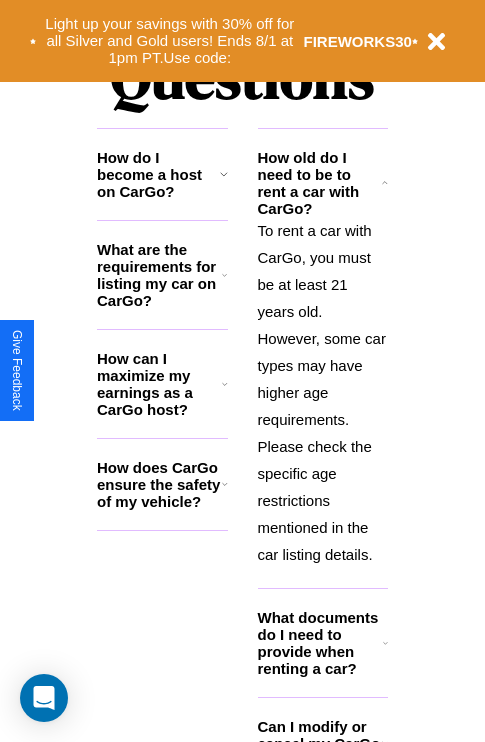 click on "What documents do I need to provide when renting a car?" at bounding box center (321, 643) 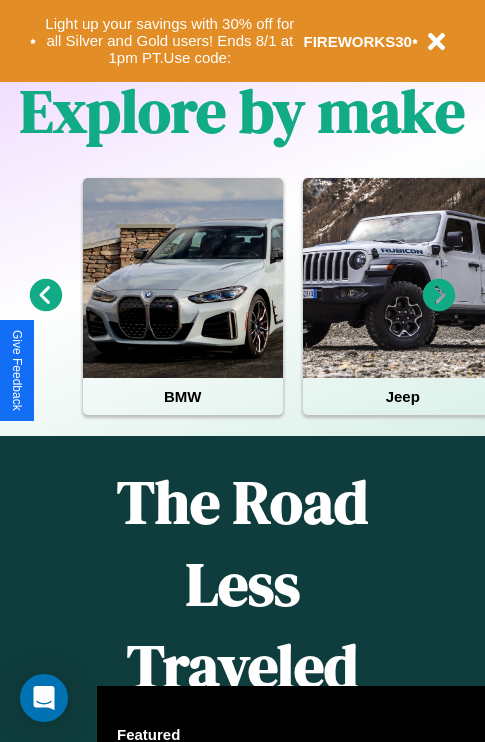 scroll, scrollTop: 308, scrollLeft: 0, axis: vertical 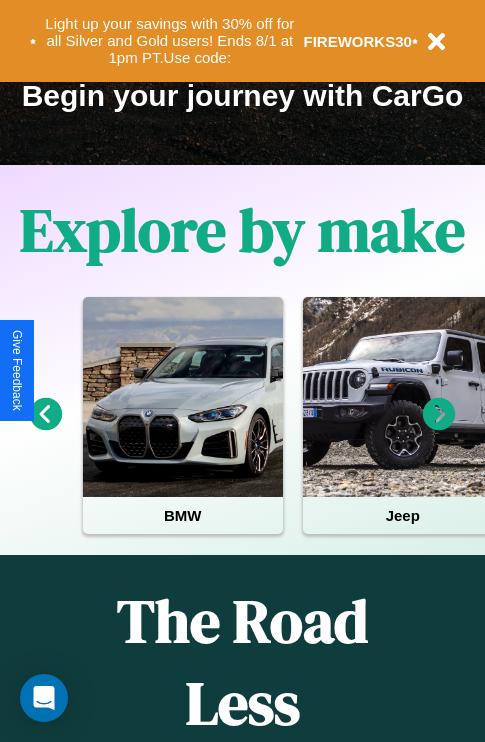 click 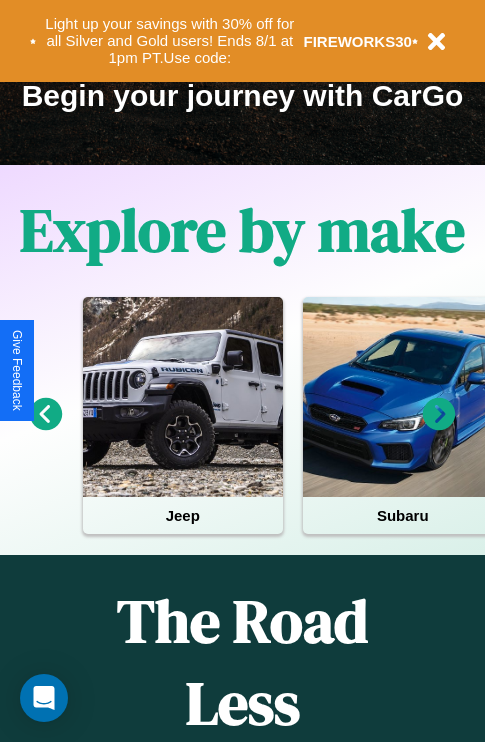 click 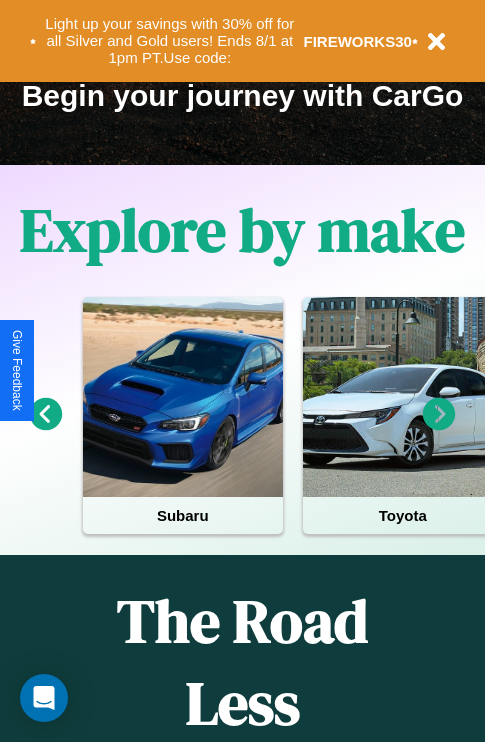 click 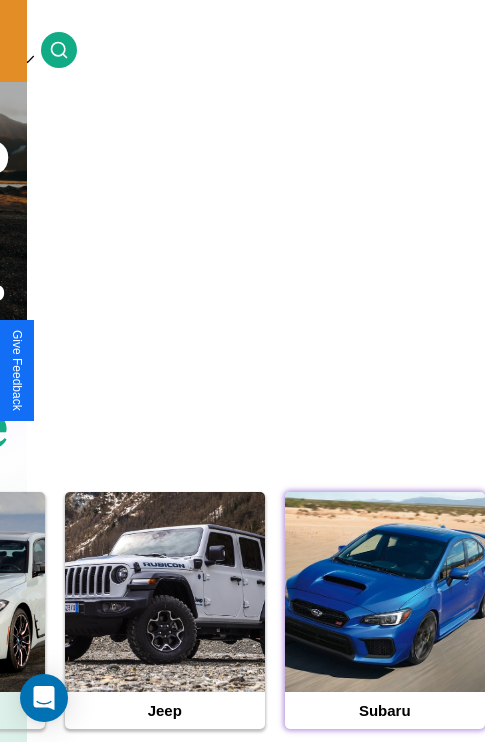 click at bounding box center [385, 592] 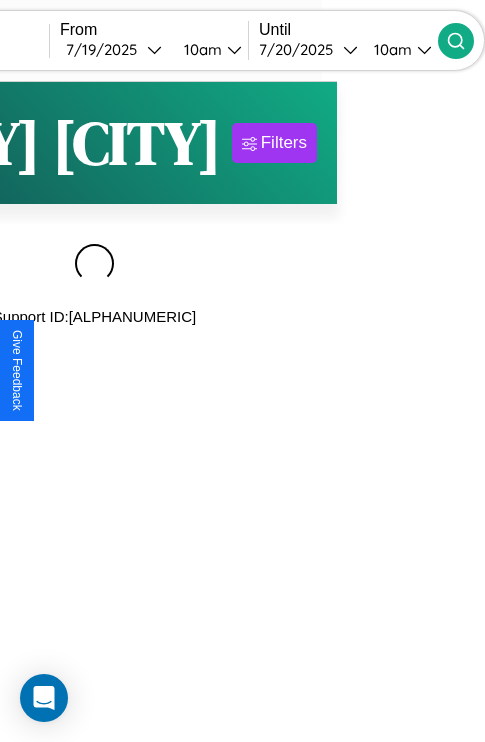 scroll, scrollTop: 0, scrollLeft: 0, axis: both 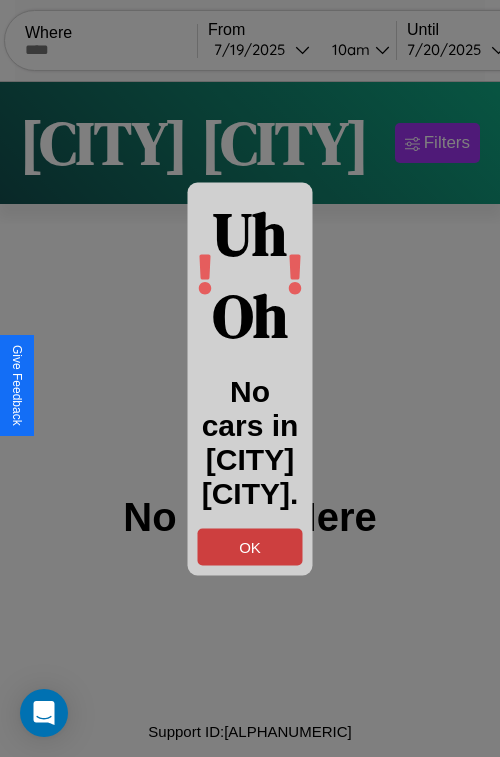 click on "OK" at bounding box center (250, 546) 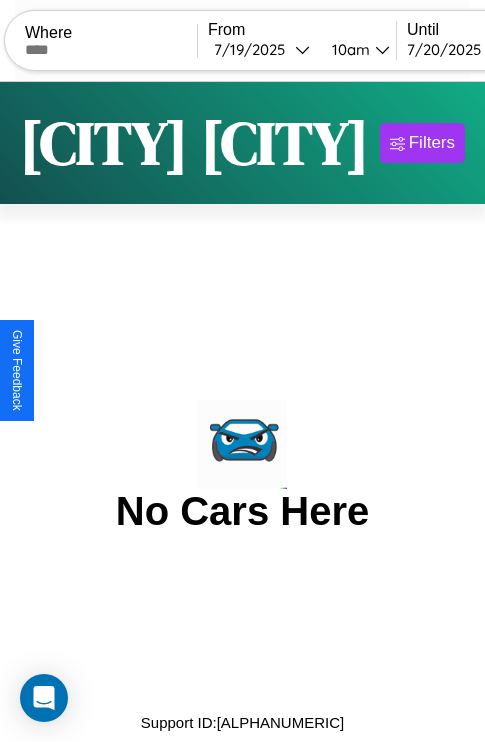 click at bounding box center [111, 50] 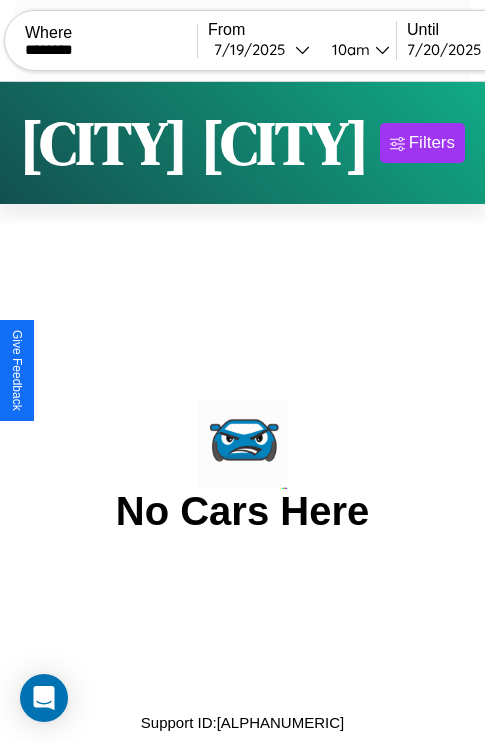 type on "********" 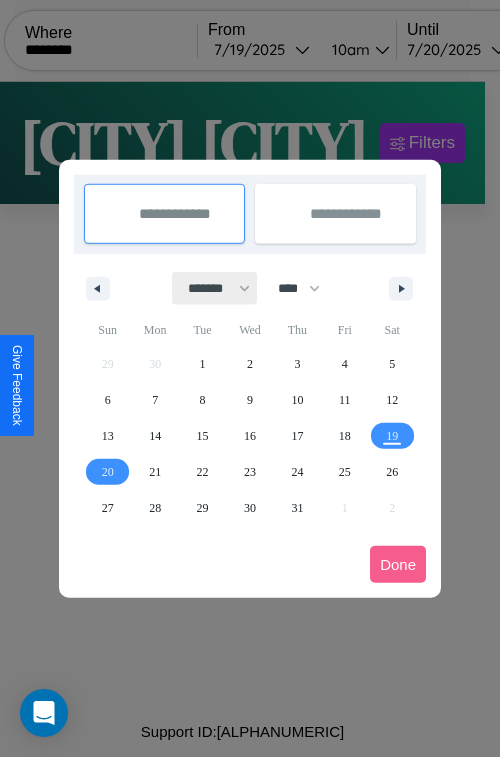 click on "******* ******** ***** ***** *** **** **** ****** ********* ******* ******** ********" at bounding box center (215, 288) 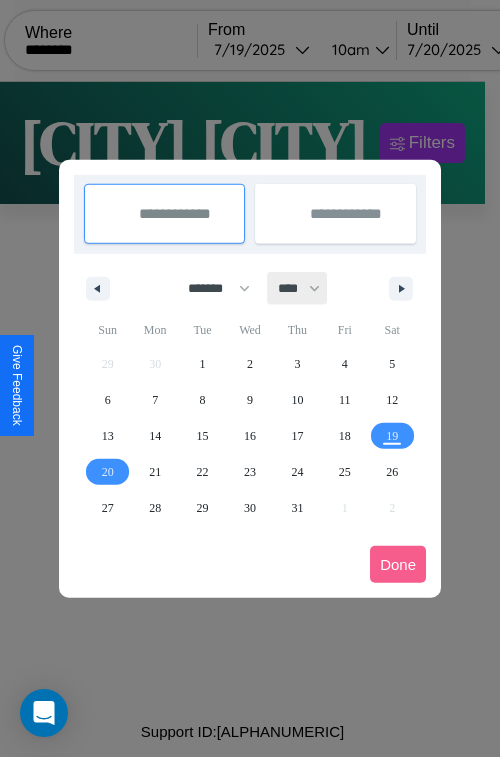 click on "**** **** **** **** **** **** **** **** **** **** **** **** **** **** **** **** **** **** **** **** **** **** **** **** **** **** **** **** **** **** **** **** **** **** **** **** **** **** **** **** **** **** **** **** **** **** **** **** **** **** **** **** **** **** **** **** **** **** **** **** **** **** **** **** **** **** **** **** **** **** **** **** **** **** **** **** **** **** **** **** **** **** **** **** **** **** **** **** **** **** **** **** **** **** **** **** **** **** **** **** **** **** **** **** **** **** **** **** **** **** **** **** **** **** **** **** **** **** **** **** ****" at bounding box center (298, 288) 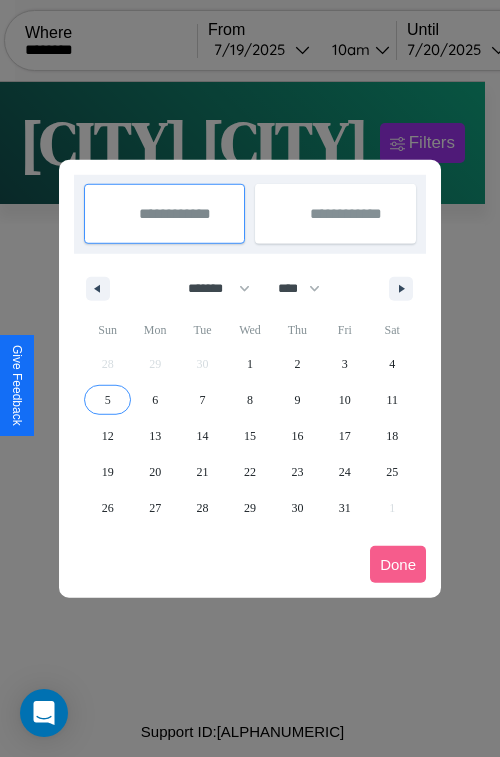 click on "5" at bounding box center (108, 400) 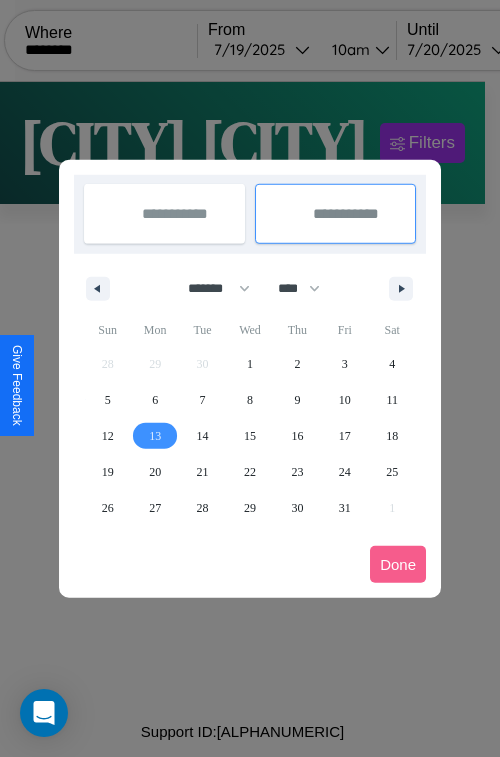click on "13" at bounding box center (155, 436) 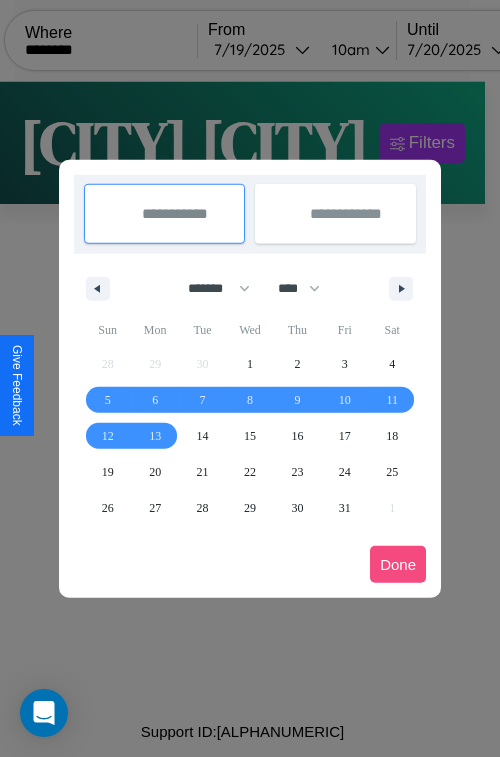 click on "Done" at bounding box center [398, 564] 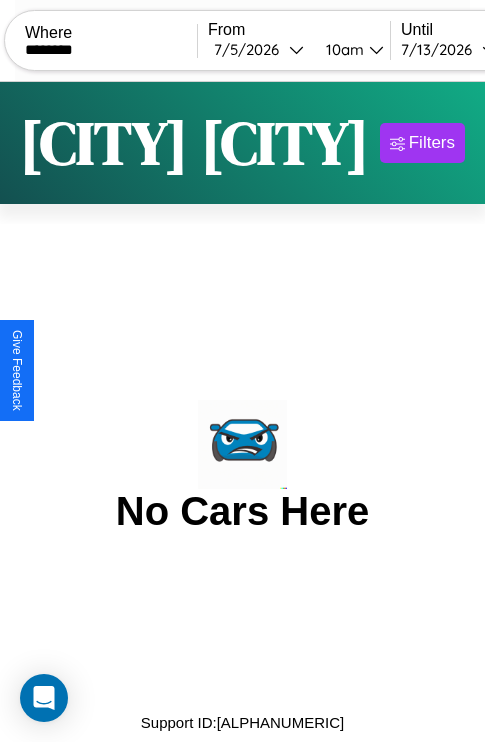 scroll, scrollTop: 0, scrollLeft: 178, axis: horizontal 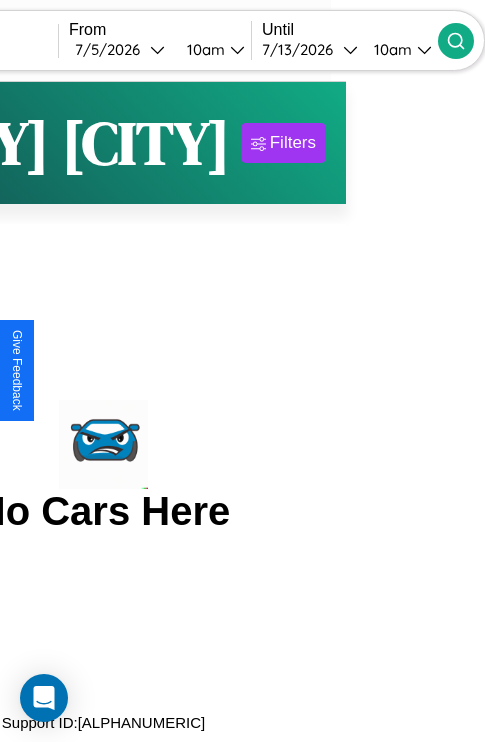 click 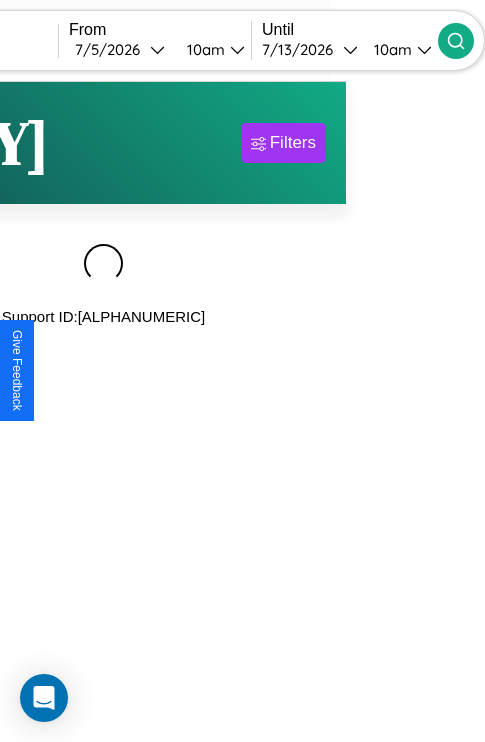 scroll, scrollTop: 0, scrollLeft: 174, axis: horizontal 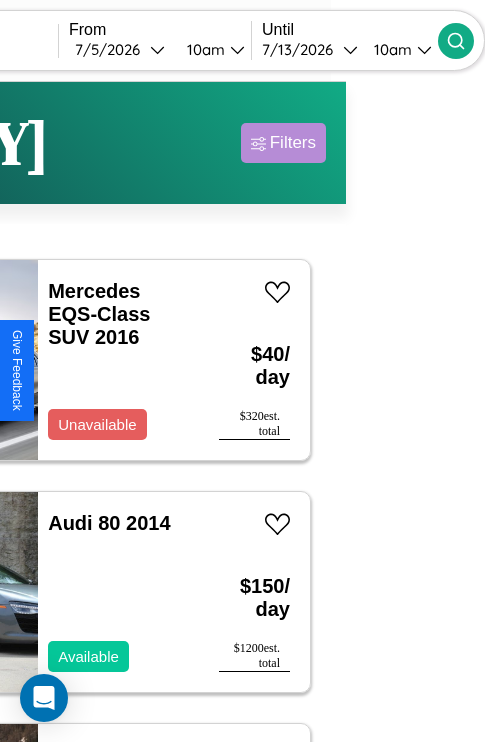 click on "Filters" at bounding box center [293, 143] 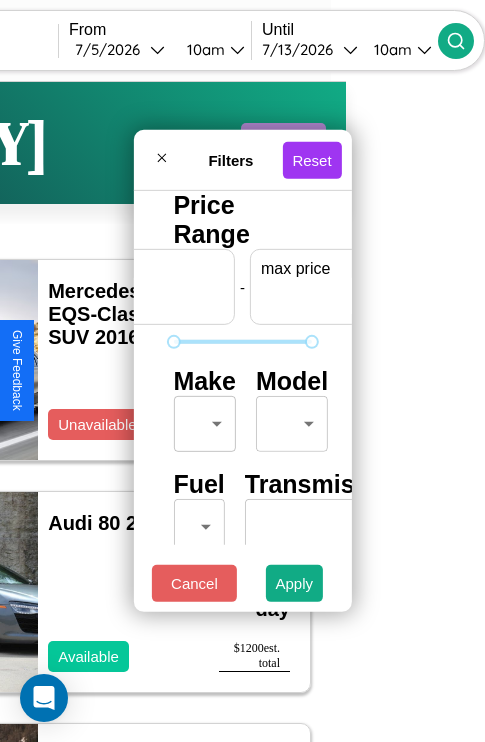scroll, scrollTop: 0, scrollLeft: 124, axis: horizontal 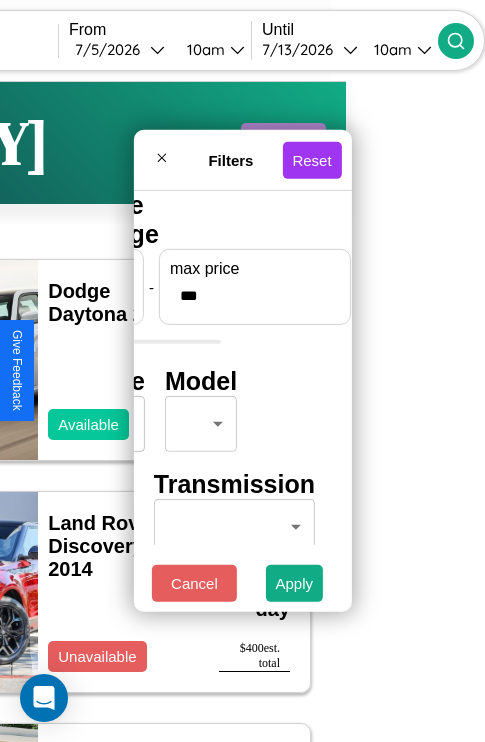 type on "***" 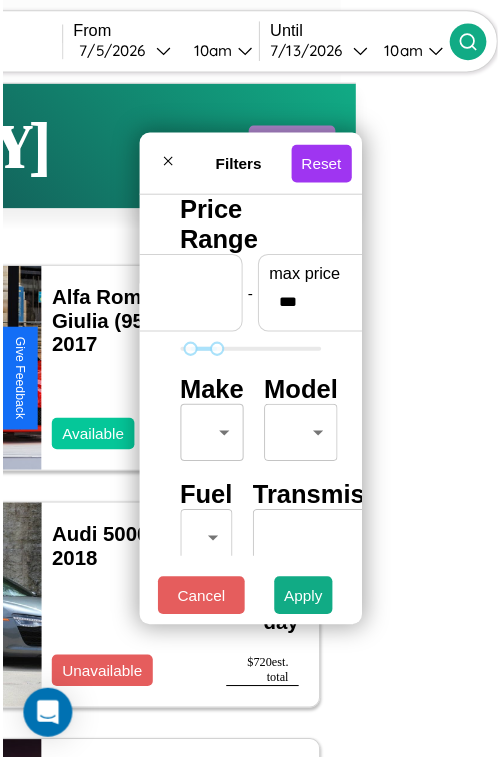 scroll, scrollTop: 59, scrollLeft: 0, axis: vertical 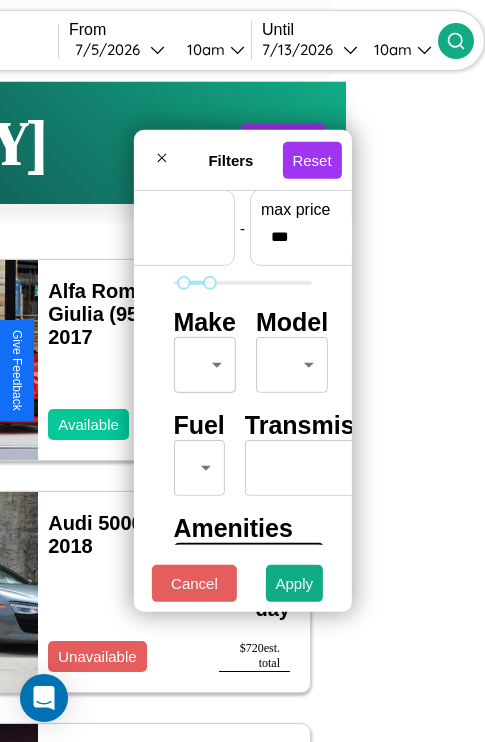 type on "**" 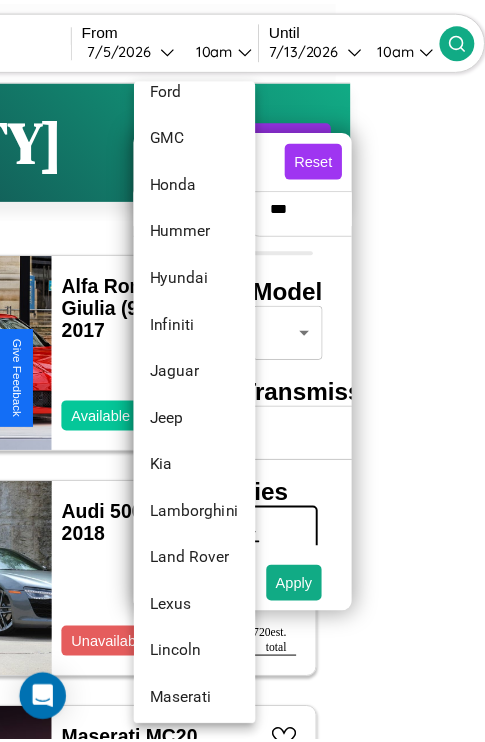 scroll, scrollTop: 806, scrollLeft: 0, axis: vertical 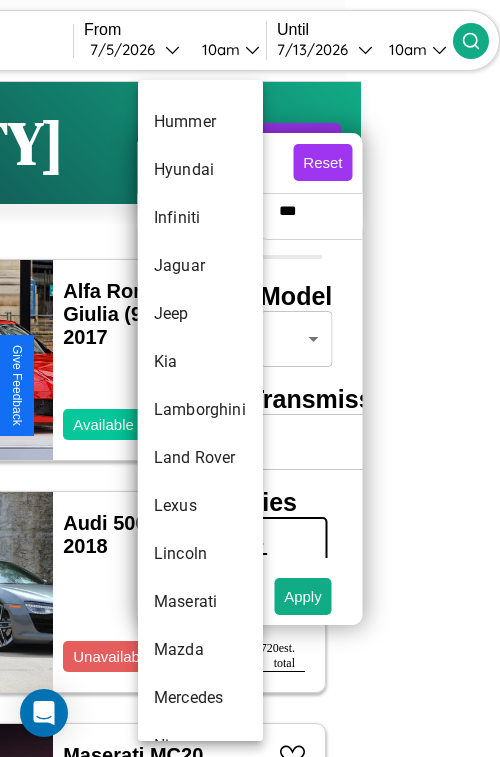 click on "Lamborghini" at bounding box center (200, 410) 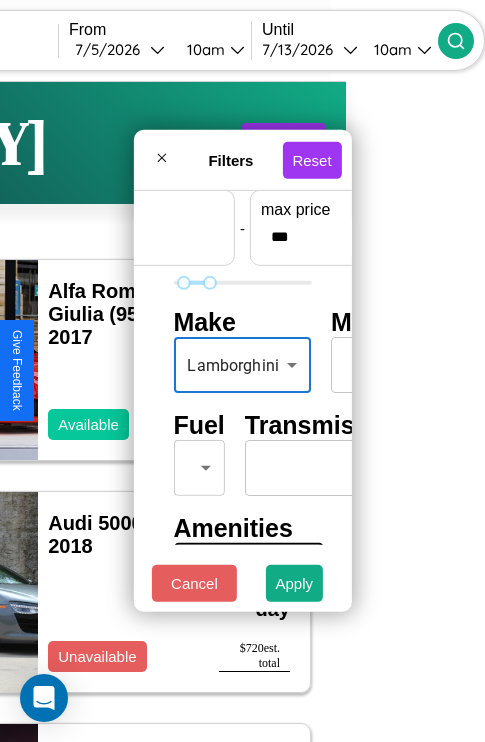 scroll, scrollTop: 162, scrollLeft: 63, axis: both 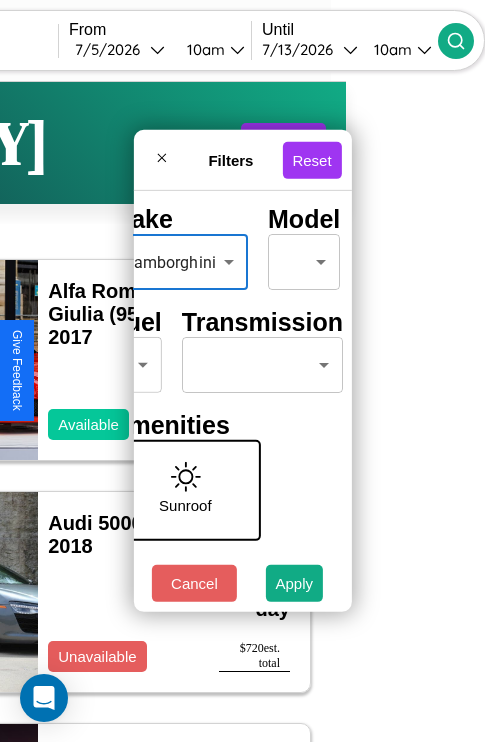 click on "CarGo Where ******** From [MONTH] / [DAY] / [YEAR] [TIME] Until [MONTH] / [DAY] / [YEAR] [TIME] Become a Host Login Sign Up [CITY] Filters 132  cars in this area These cars can be picked up in this city. Alfa Romeo   Giulia (952)   2017 Available $ 150  / day $ 1200  est. total Audi   5000   2018 Unavailable $ 90  / day $ 720  est. total Maserati   MC20   2024 Available $ 40  / day $ 320  est. total Audi   80   2014 Available $ 150  / day $ 1200  est. total Acura   MDX   2016 Available $ 50  / day $ 400  est. total Volvo   V90   2014 Available $ 140  / day $ 1120  est. total Jaguar   S-Type   2022 Available $ 80  / day $ 640  est. total Volkswagen   Golf GTI   2014 Available $ 40  / day $ 320  est. total Ford   Courier   2024 Available $ 90  / day $ 720  est. total BMW   745Li   2016 Available $ 40  / day $ 320  est. total Maserati   Granturismo   2017 Available $ 50  / day $ 400  est. total Maserati   Grecale   2020 Available $ 60  / day $ 480  est. total Volvo   BRH   2019 Available $ 190  / day $ 1520  est. total Land Rover     $" at bounding box center (103, 412) 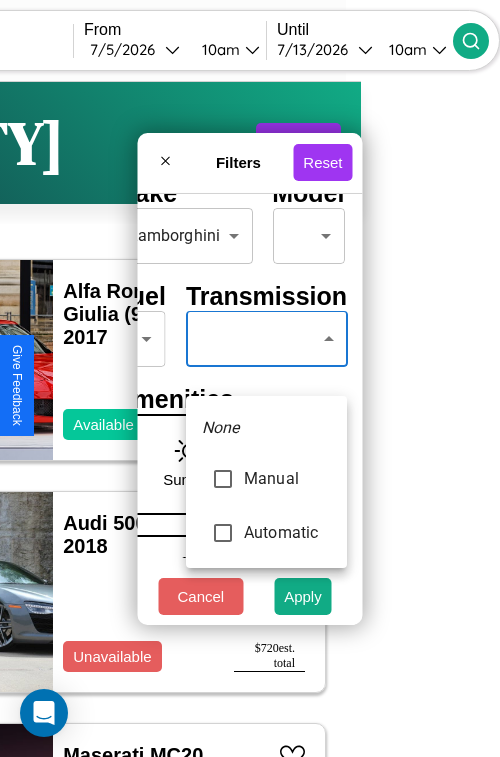 type on "*********" 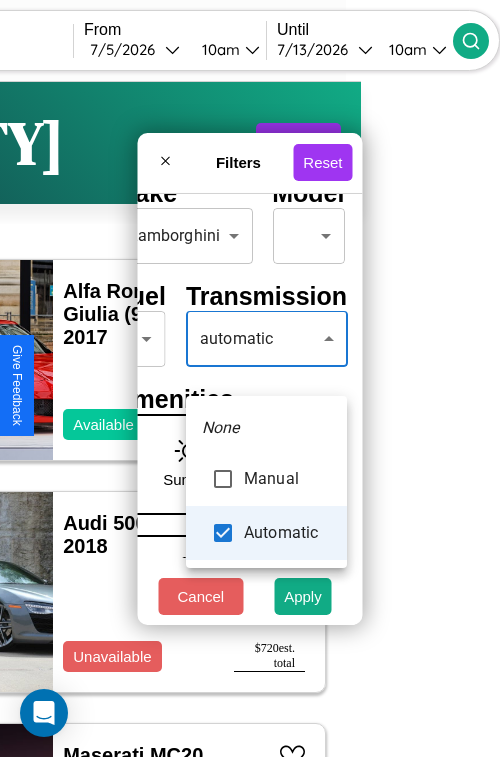 click at bounding box center [250, 378] 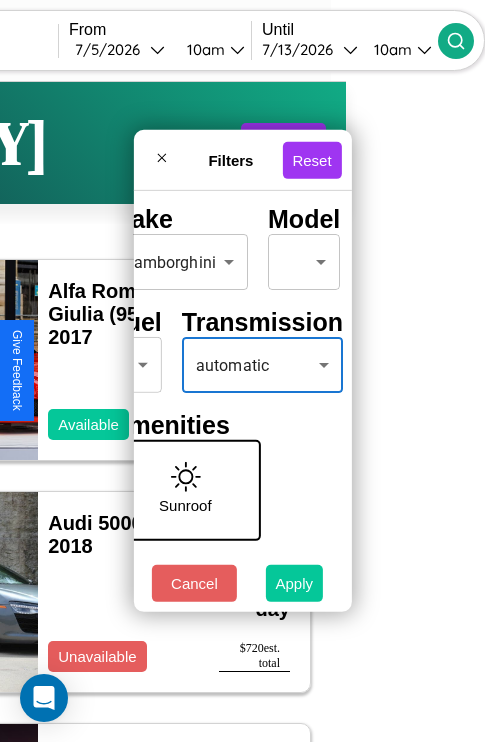 click on "Apply" at bounding box center (295, 583) 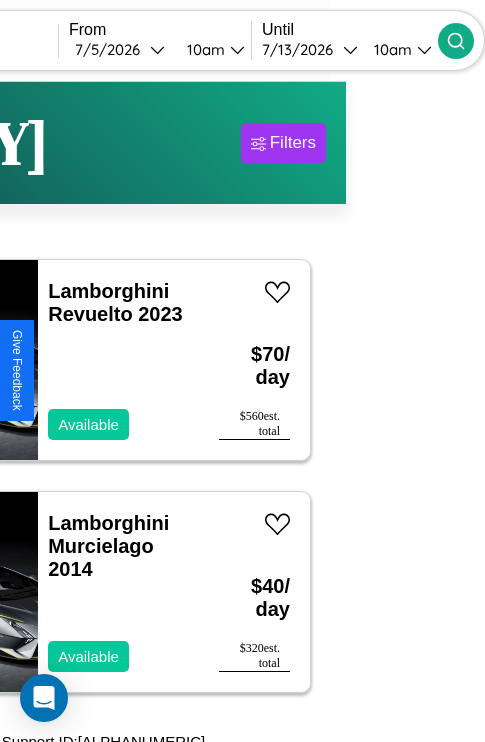 scroll, scrollTop: 0, scrollLeft: 35, axis: horizontal 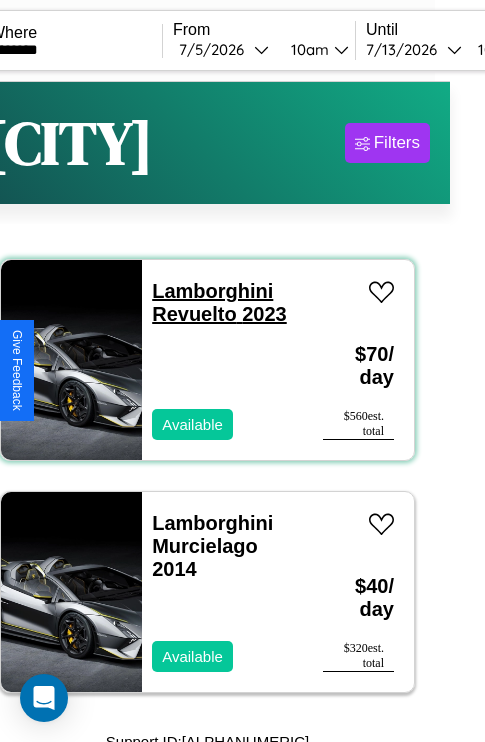 click on "Lamborghini   Revuelto   2023" at bounding box center [219, 302] 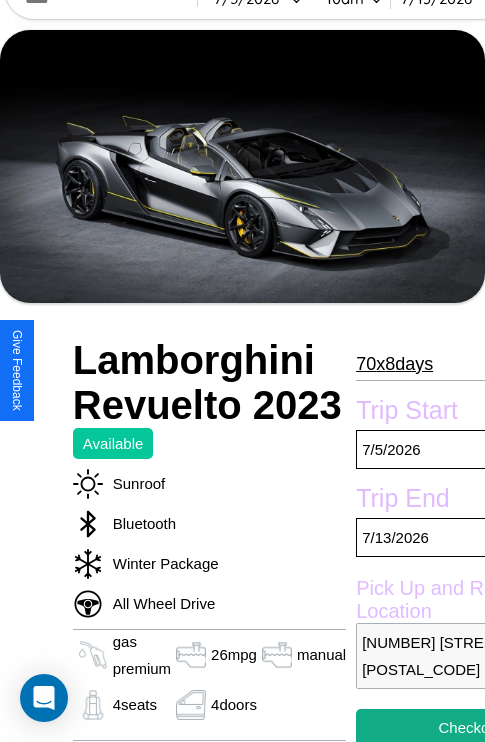 scroll, scrollTop: 862, scrollLeft: 0, axis: vertical 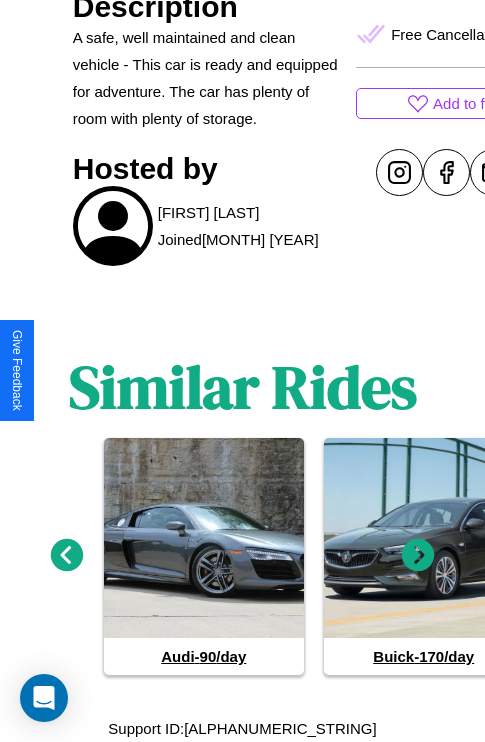 click 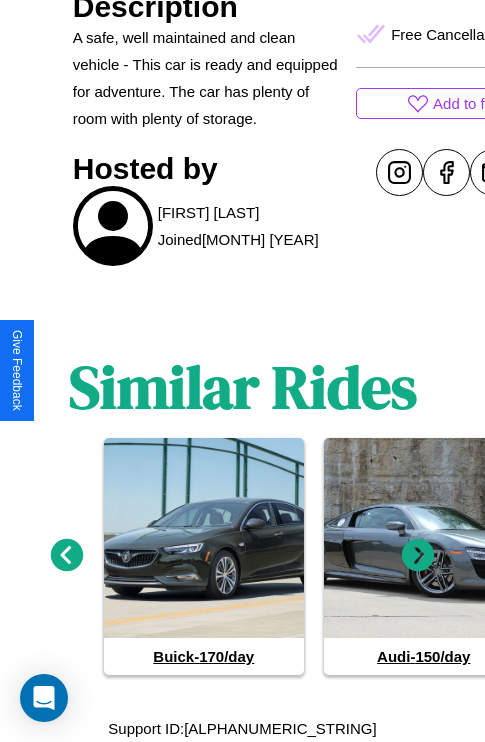 click 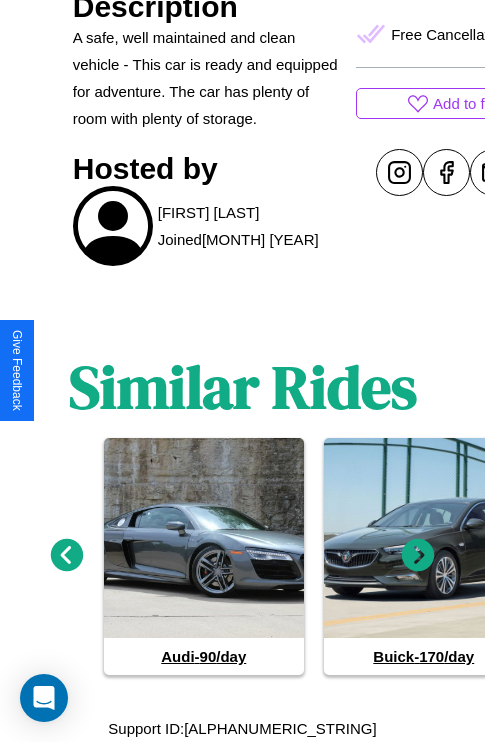 click 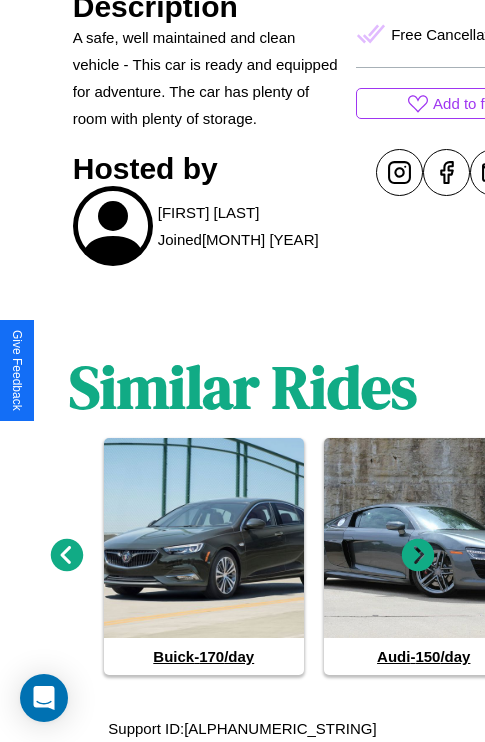 click 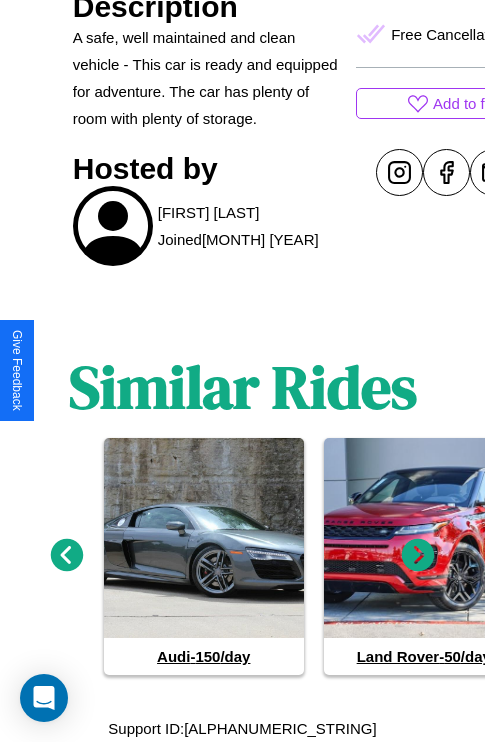 click 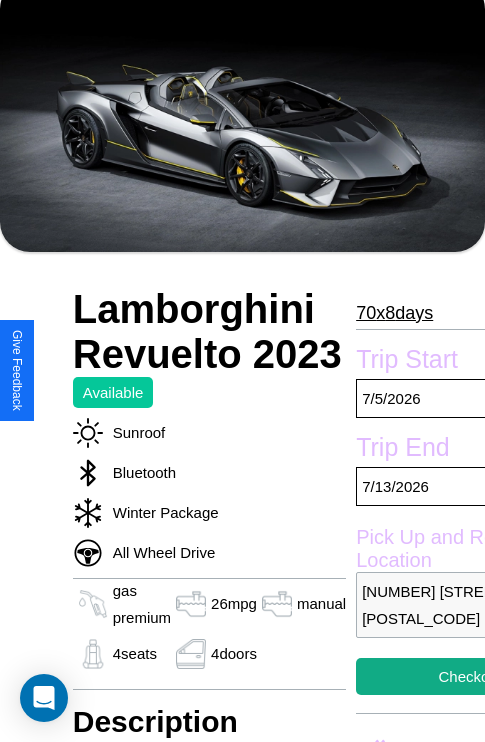 scroll, scrollTop: 85, scrollLeft: 0, axis: vertical 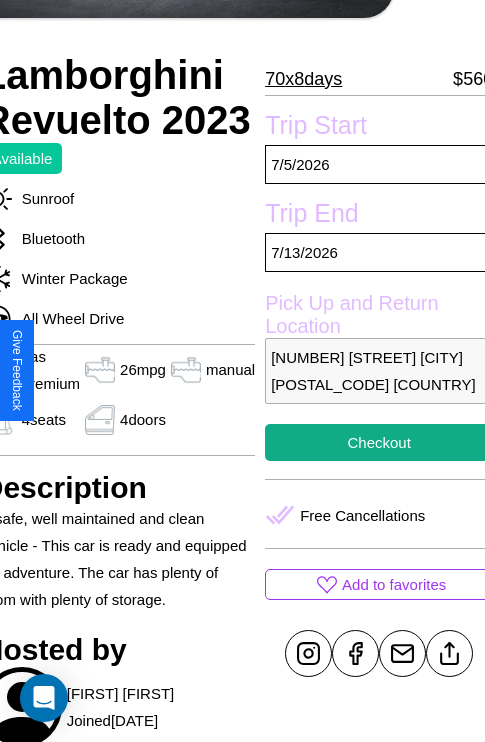 click on "4072 School Street  Yokohama  96720 Japan" at bounding box center (379, 371) 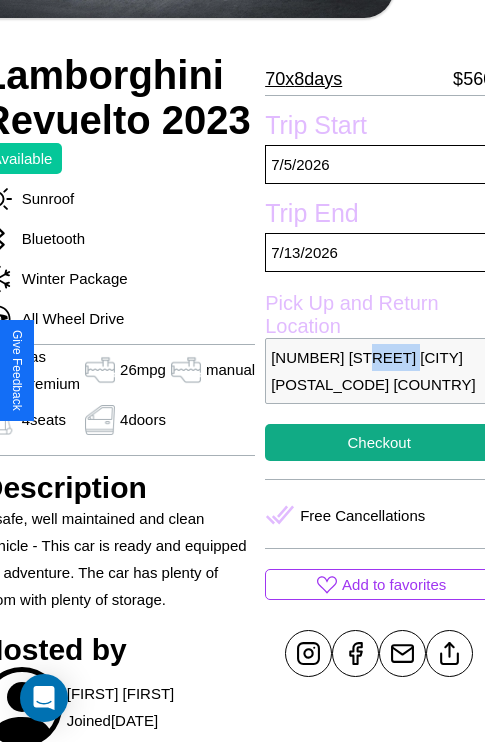 click on "4072 School Street  Yokohama  96720 Japan" at bounding box center (379, 371) 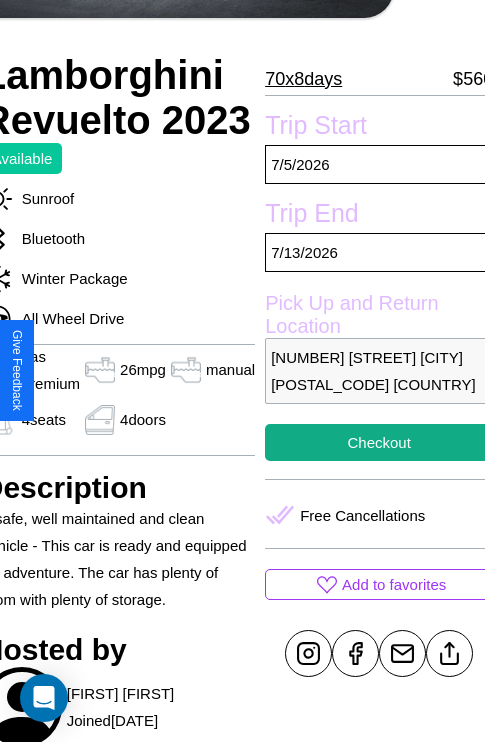 click on "4072 School Street  Yokohama  96720 Japan" at bounding box center (379, 371) 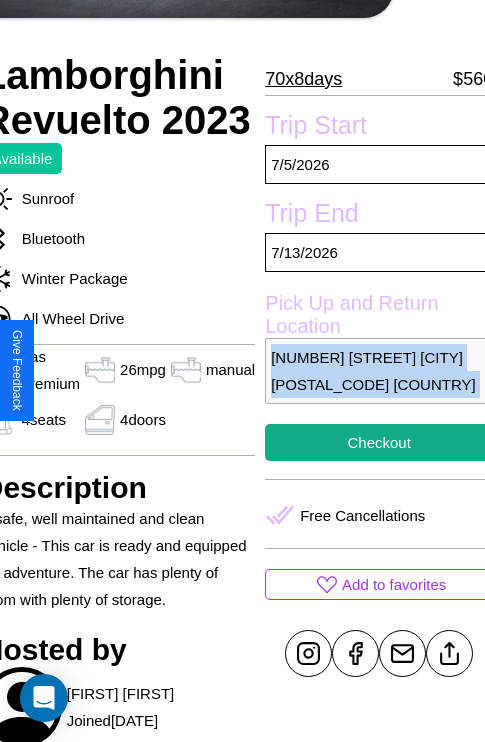 click on "4072 School Street  Yokohama  96720 Japan" at bounding box center [379, 371] 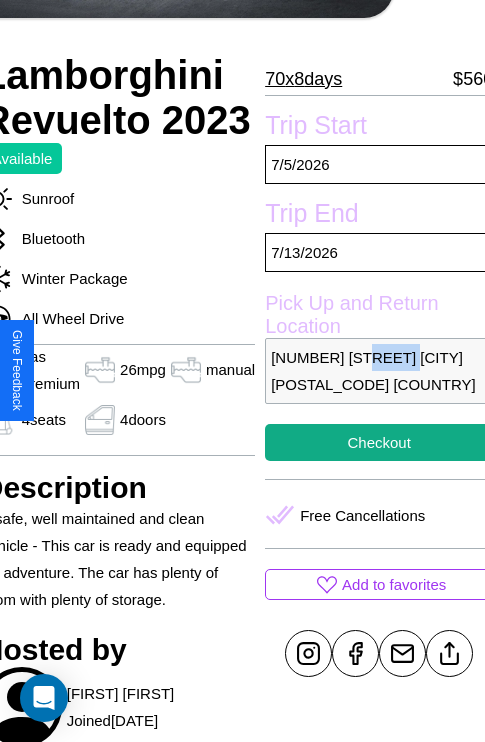 click on "4072 School Street  Yokohama  96720 Japan" at bounding box center [379, 371] 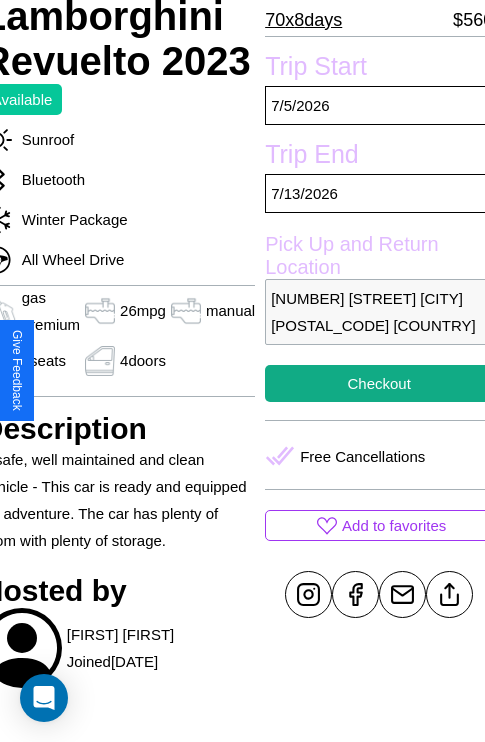 scroll, scrollTop: 408, scrollLeft: 91, axis: both 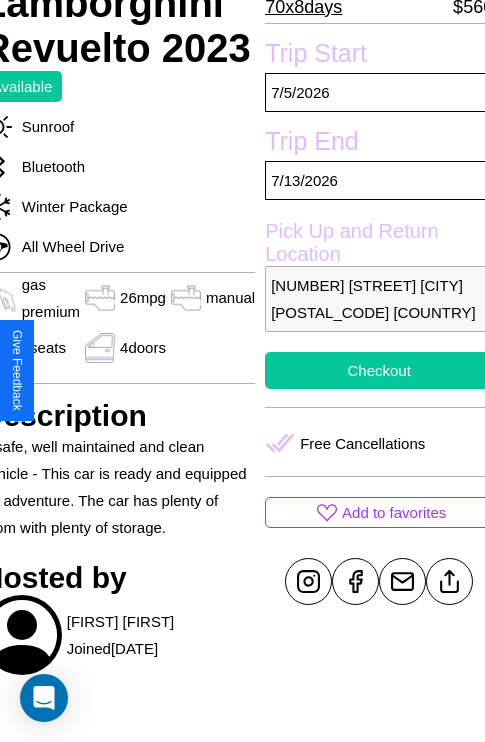 click on "Checkout" at bounding box center [379, 370] 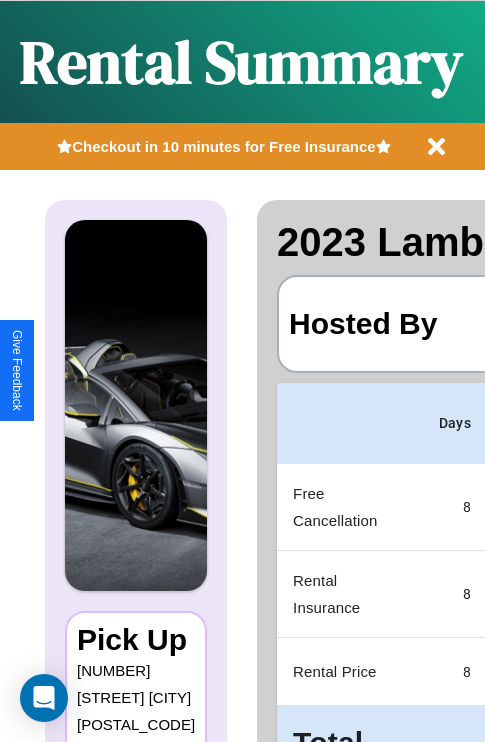 scroll, scrollTop: 0, scrollLeft: 378, axis: horizontal 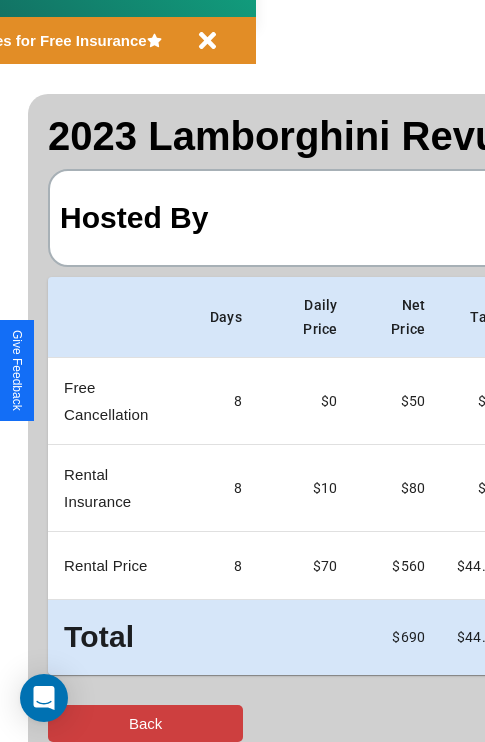 click on "Back" at bounding box center (145, 723) 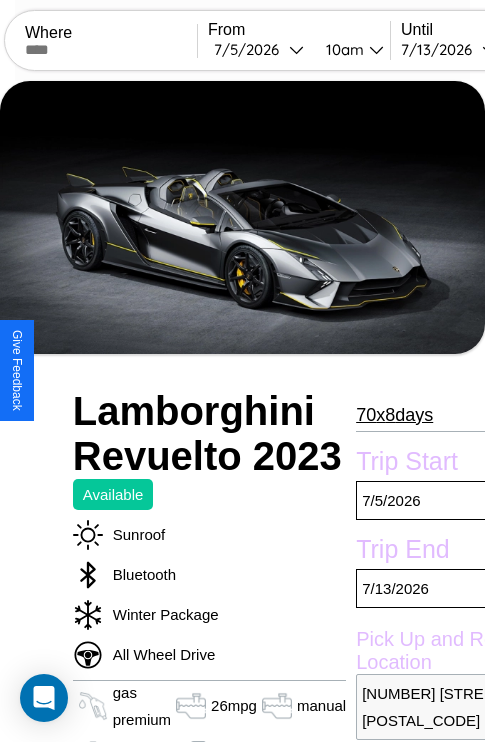 scroll, scrollTop: 44, scrollLeft: 0, axis: vertical 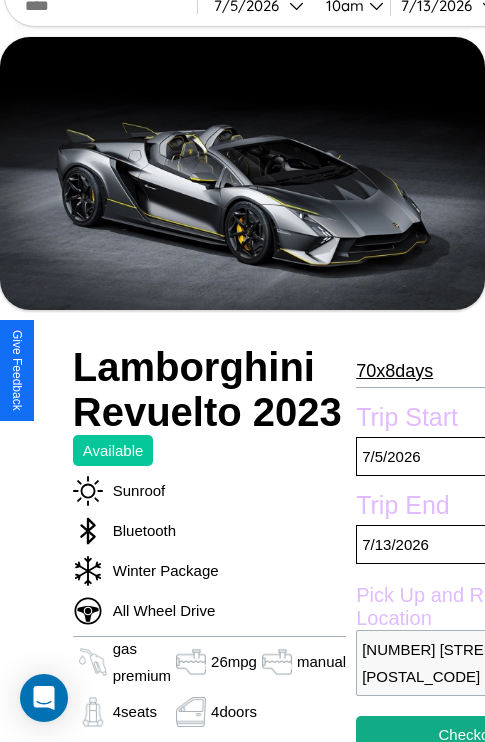 click on "70  x  8  days" at bounding box center [394, 371] 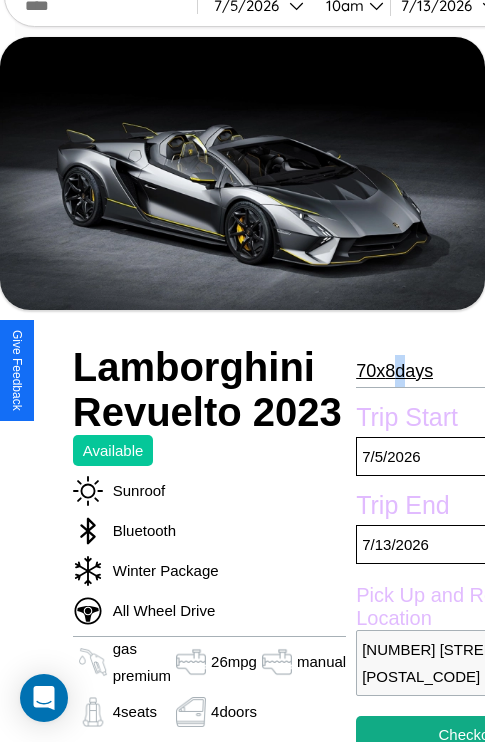 click on "70  x  8  days" at bounding box center [394, 371] 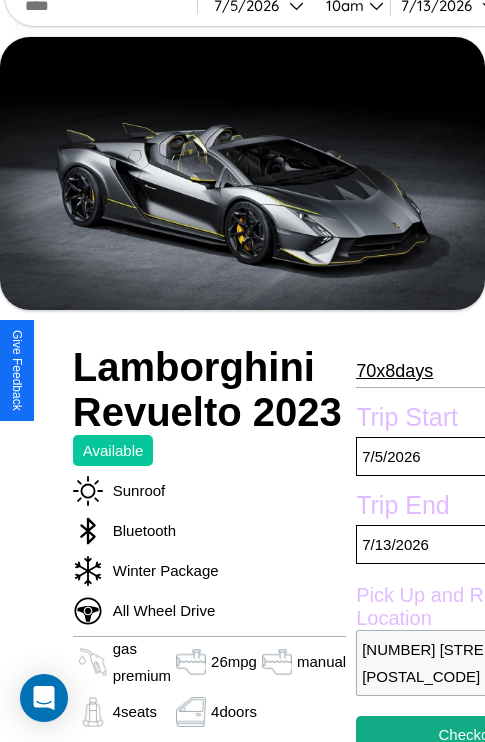 click on "70  x  8  days" at bounding box center (394, 371) 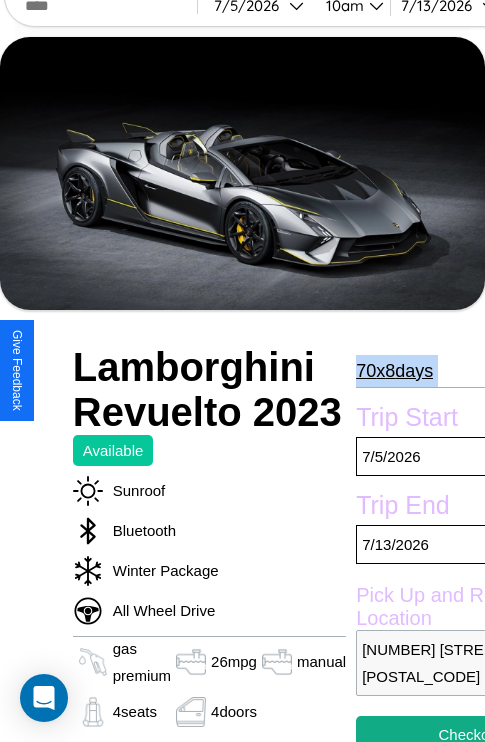click on "70  x  8  days" at bounding box center (394, 371) 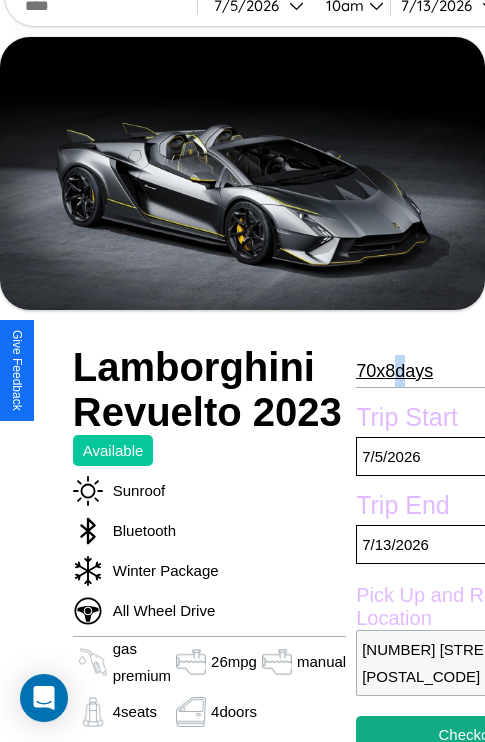 click on "70  x  8  days" at bounding box center [394, 371] 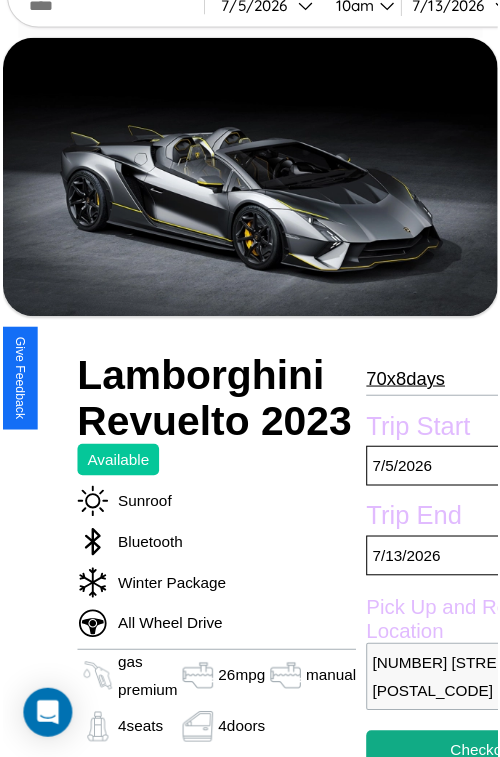 scroll, scrollTop: 130, scrollLeft: 91, axis: both 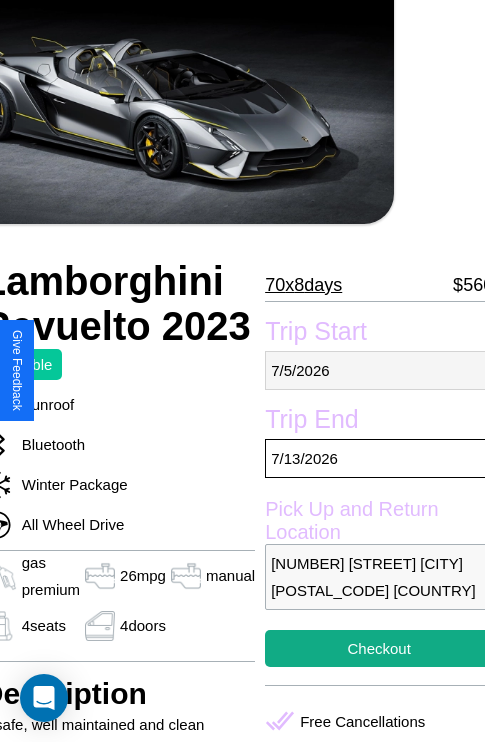 click on "7 / 5 / 2026" at bounding box center [379, 370] 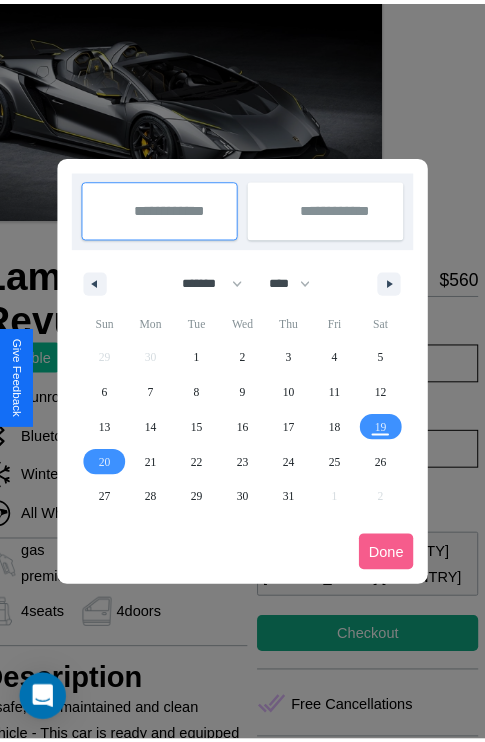 scroll, scrollTop: 0, scrollLeft: 91, axis: horizontal 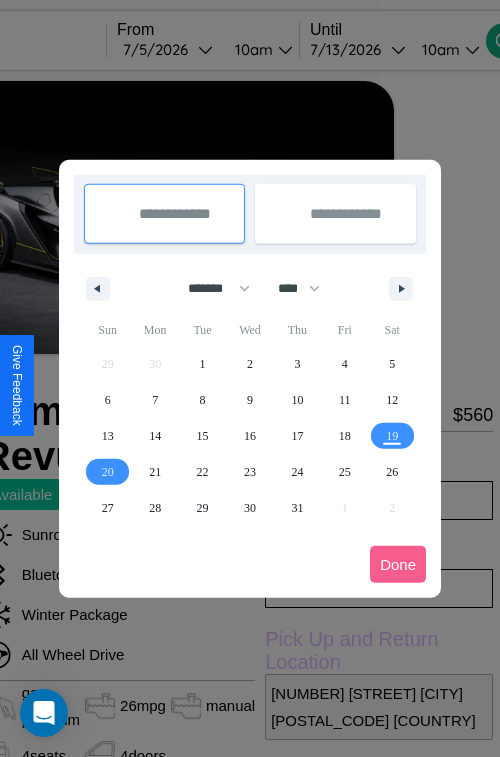 click at bounding box center [250, 378] 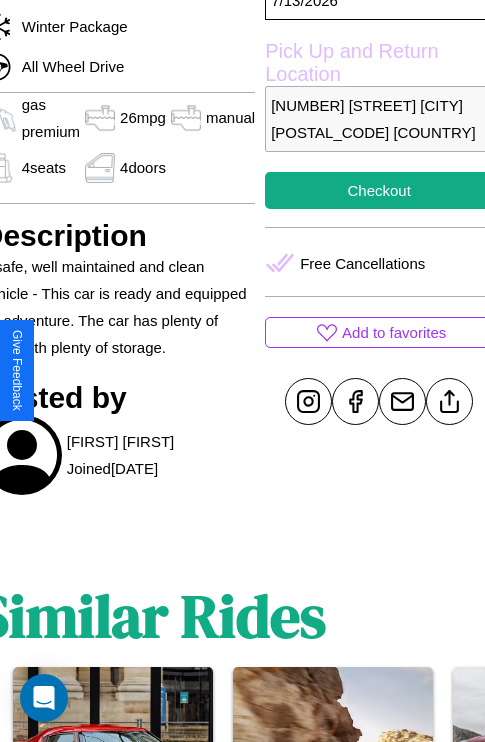 scroll, scrollTop: 619, scrollLeft: 91, axis: both 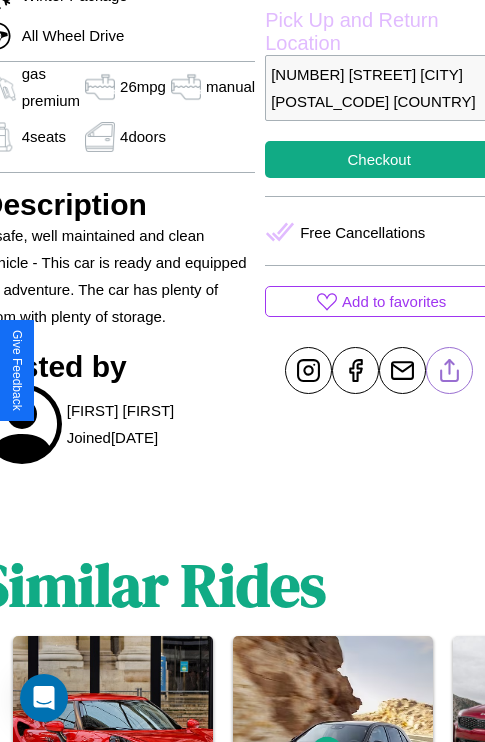 click 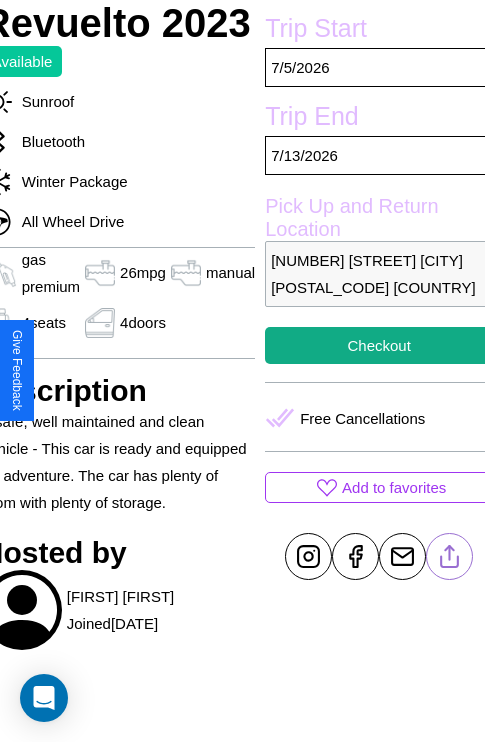 scroll, scrollTop: 408, scrollLeft: 91, axis: both 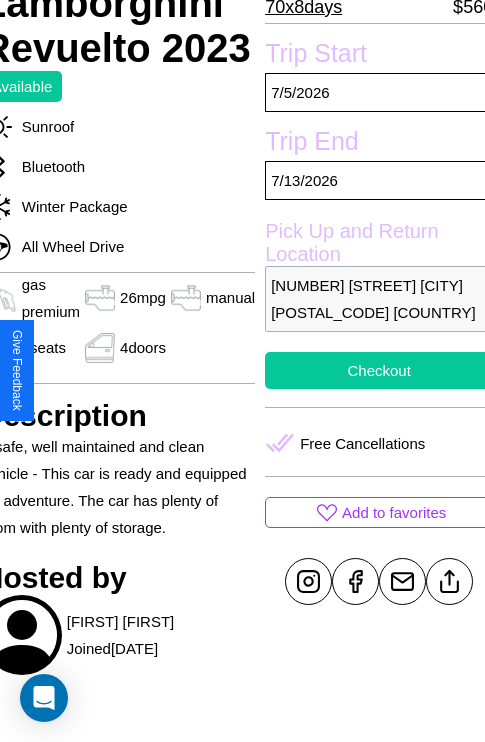 click on "Checkout" at bounding box center (379, 370) 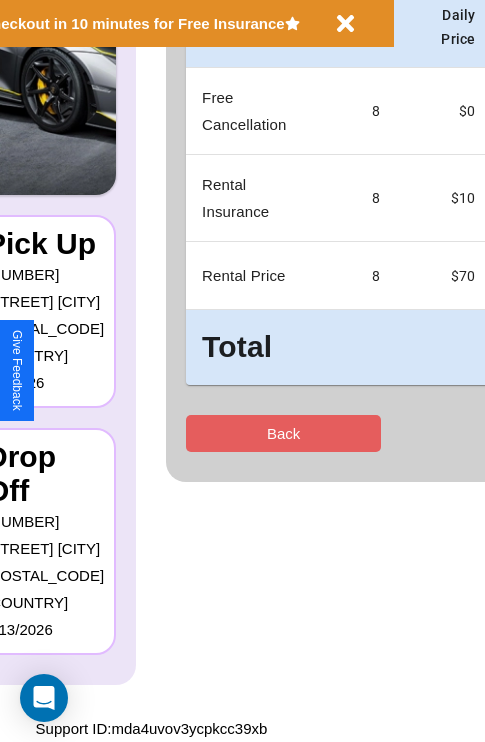 scroll, scrollTop: 0, scrollLeft: 0, axis: both 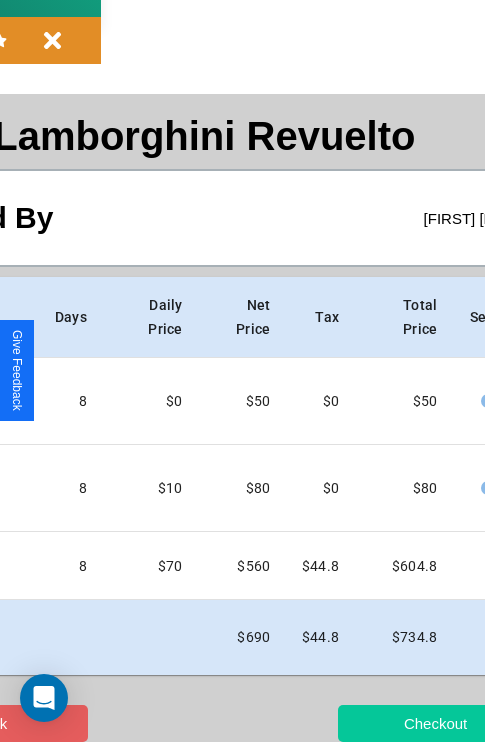 click on "Checkout" at bounding box center [435, 723] 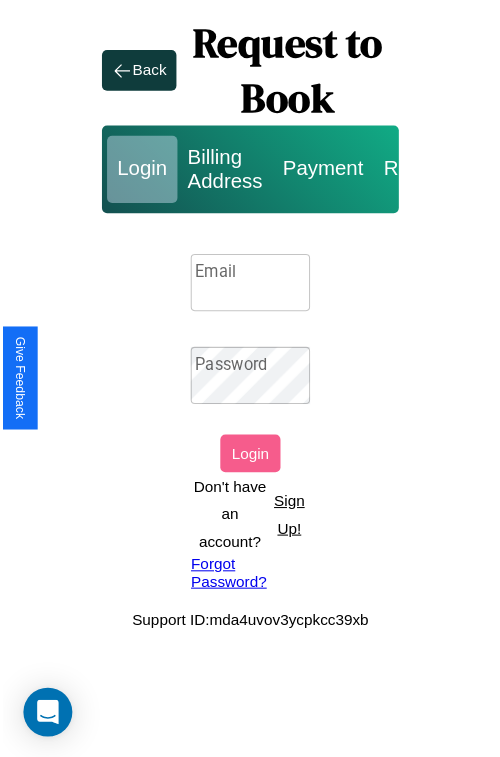 scroll, scrollTop: 0, scrollLeft: 0, axis: both 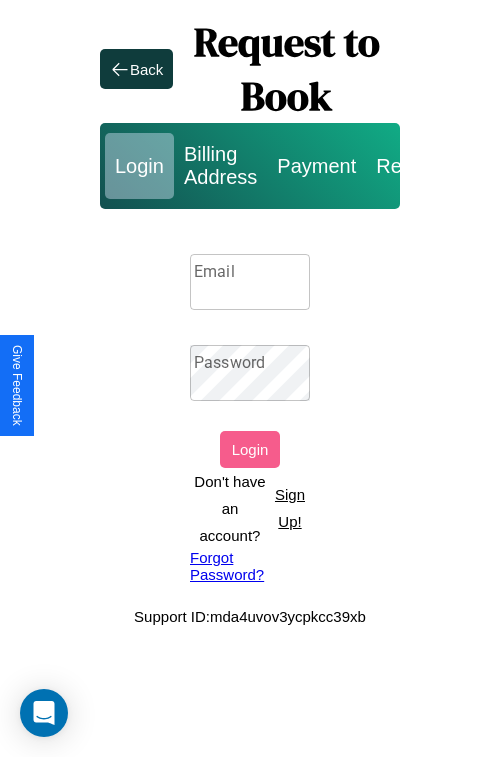 click on "Sign Up!" at bounding box center (290, 508) 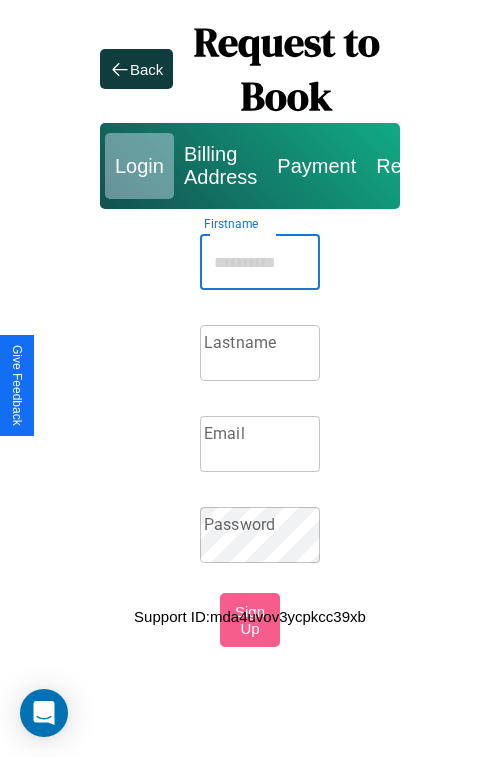 click on "Firstname" at bounding box center [260, 262] 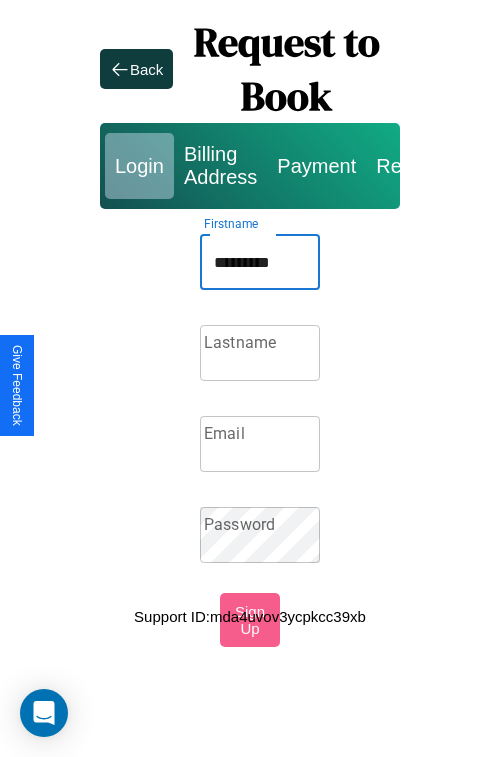 type on "*********" 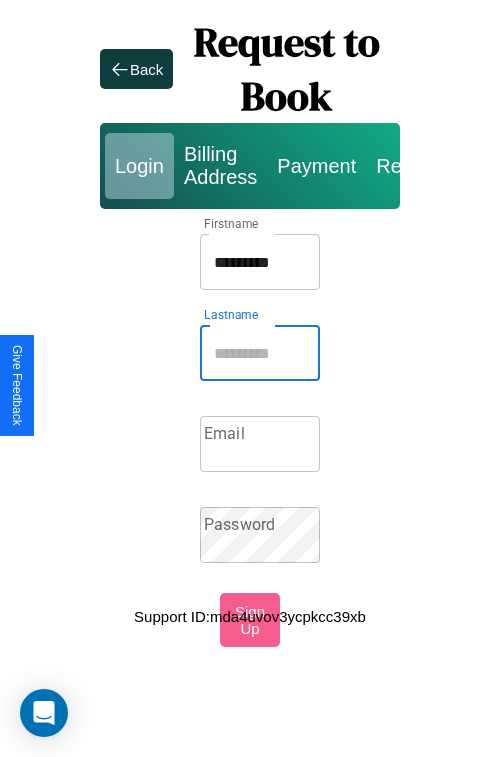 click on "Lastname" at bounding box center [260, 353] 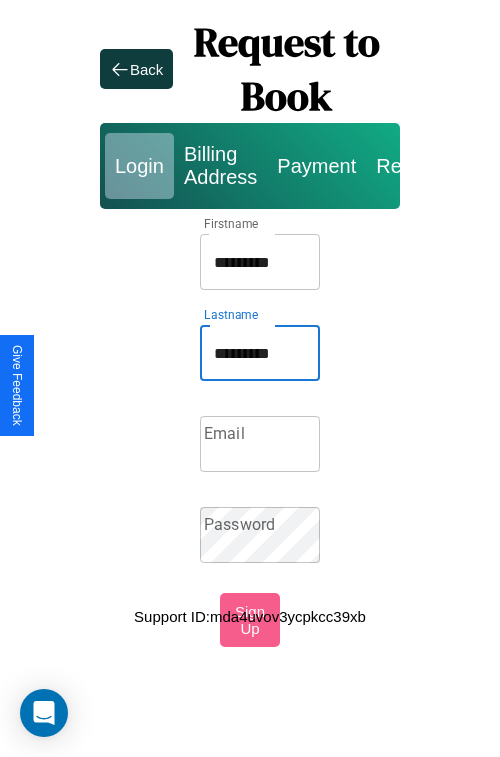 type on "*********" 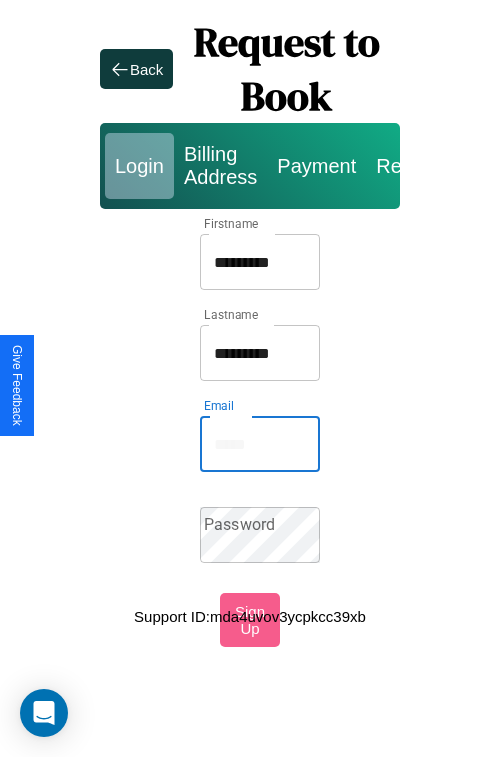 click on "Email" at bounding box center (260, 444) 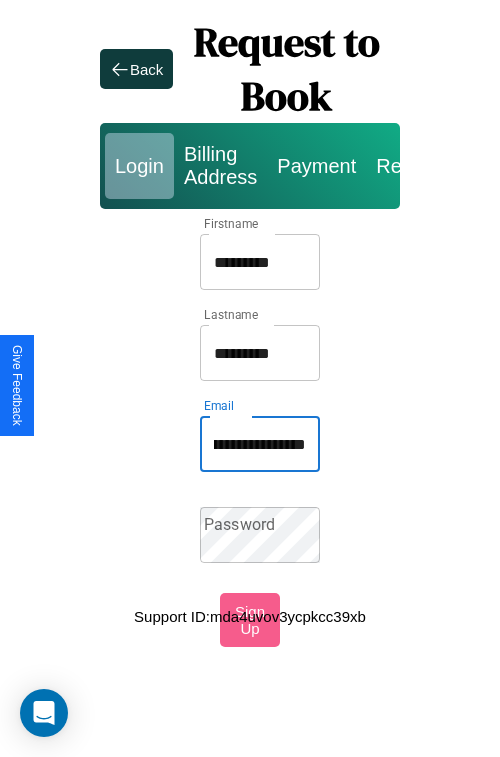 scroll, scrollTop: 0, scrollLeft: 161, axis: horizontal 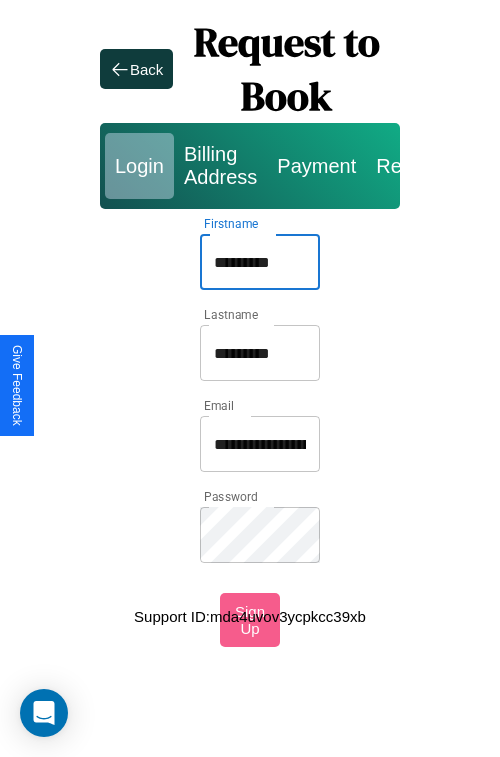 click on "*********" at bounding box center [260, 262] 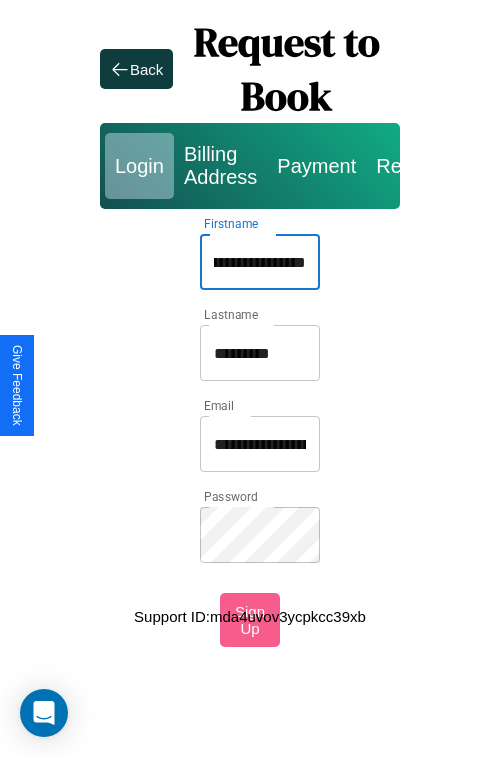 scroll, scrollTop: 0, scrollLeft: 43, axis: horizontal 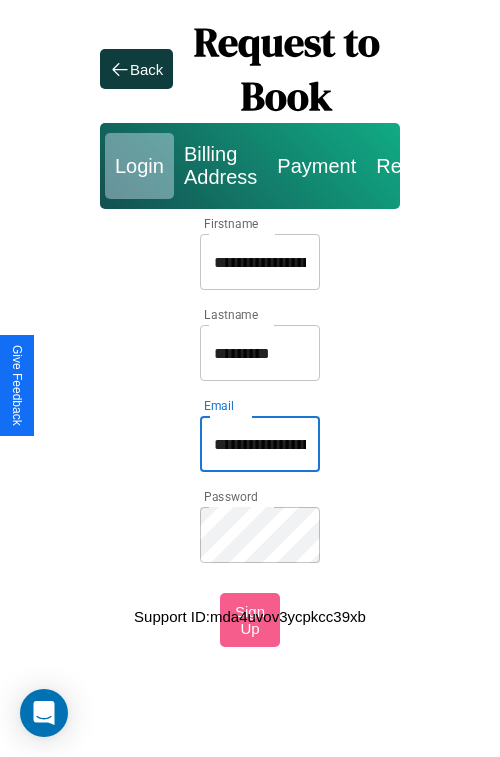 click on "**********" at bounding box center [260, 444] 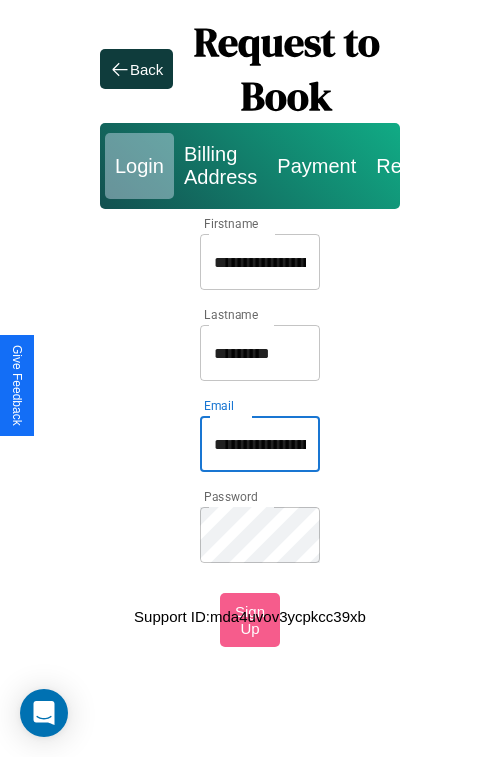 type on "**********" 